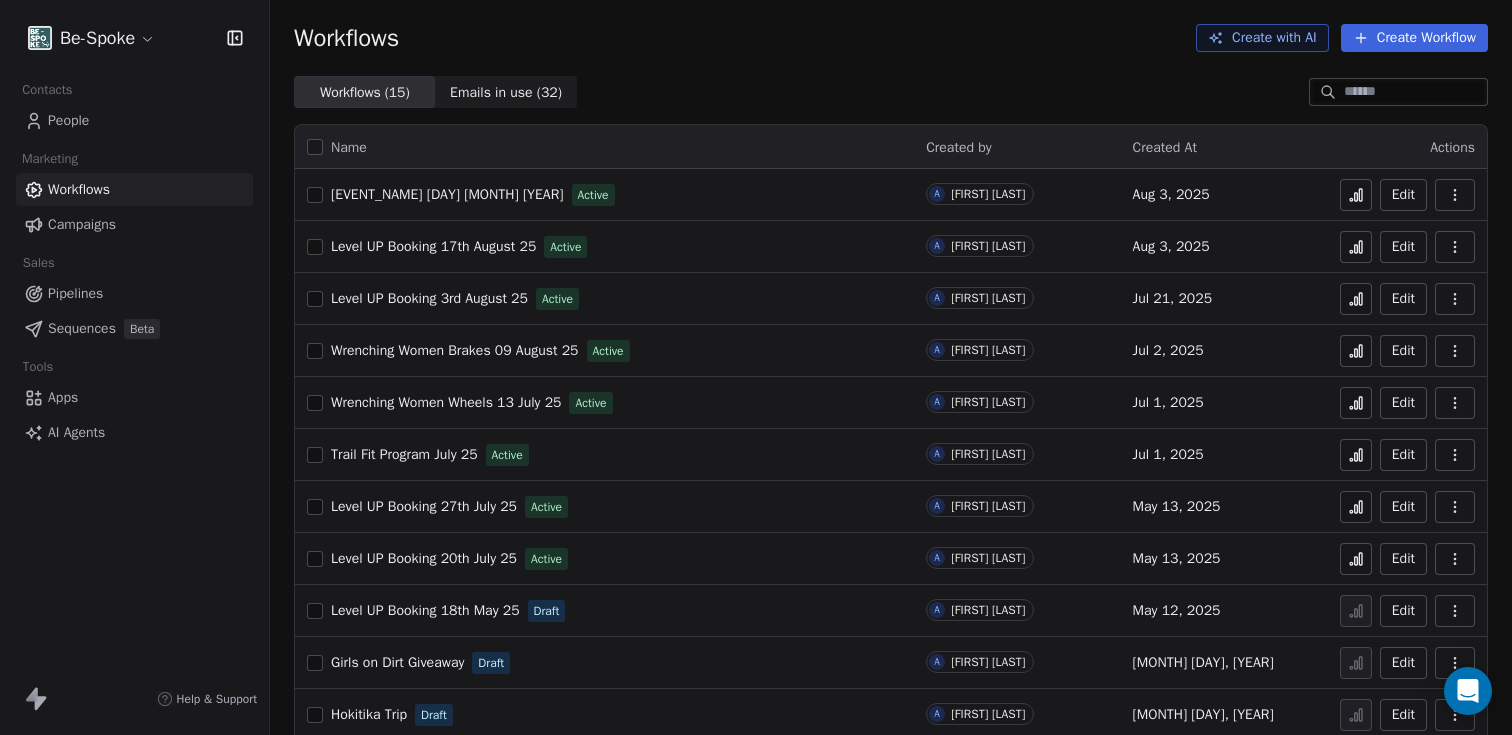 scroll, scrollTop: 0, scrollLeft: 0, axis: both 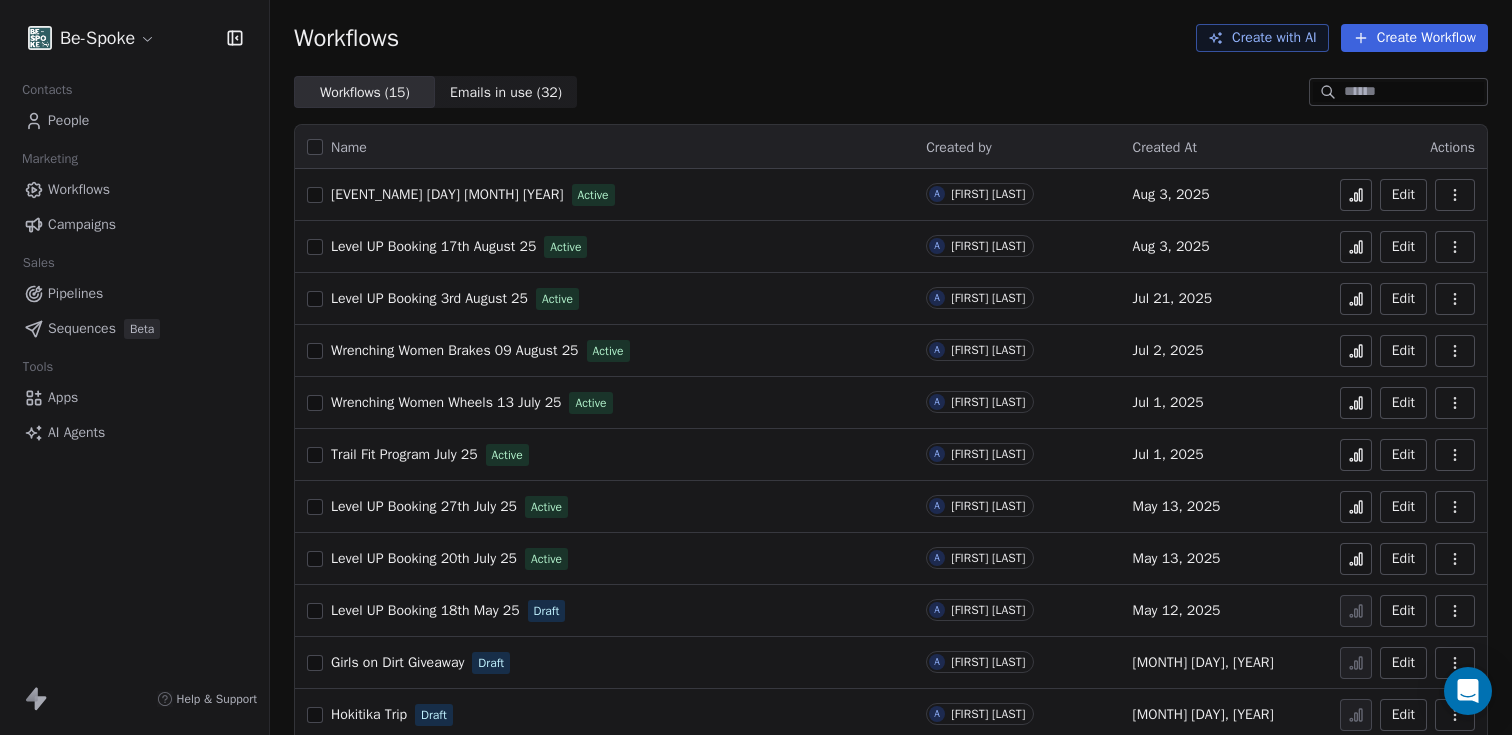 click on "People" at bounding box center [68, 120] 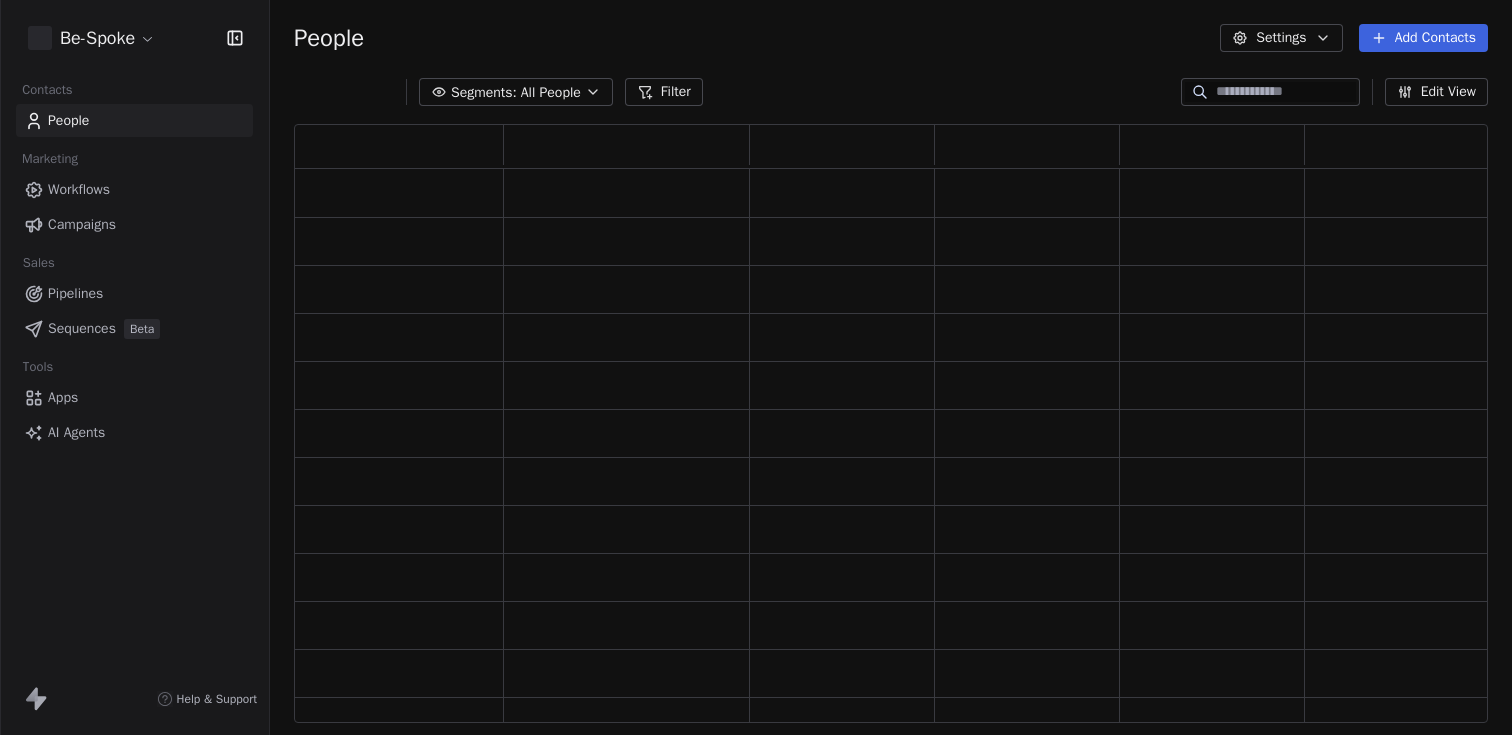 scroll, scrollTop: 0, scrollLeft: 0, axis: both 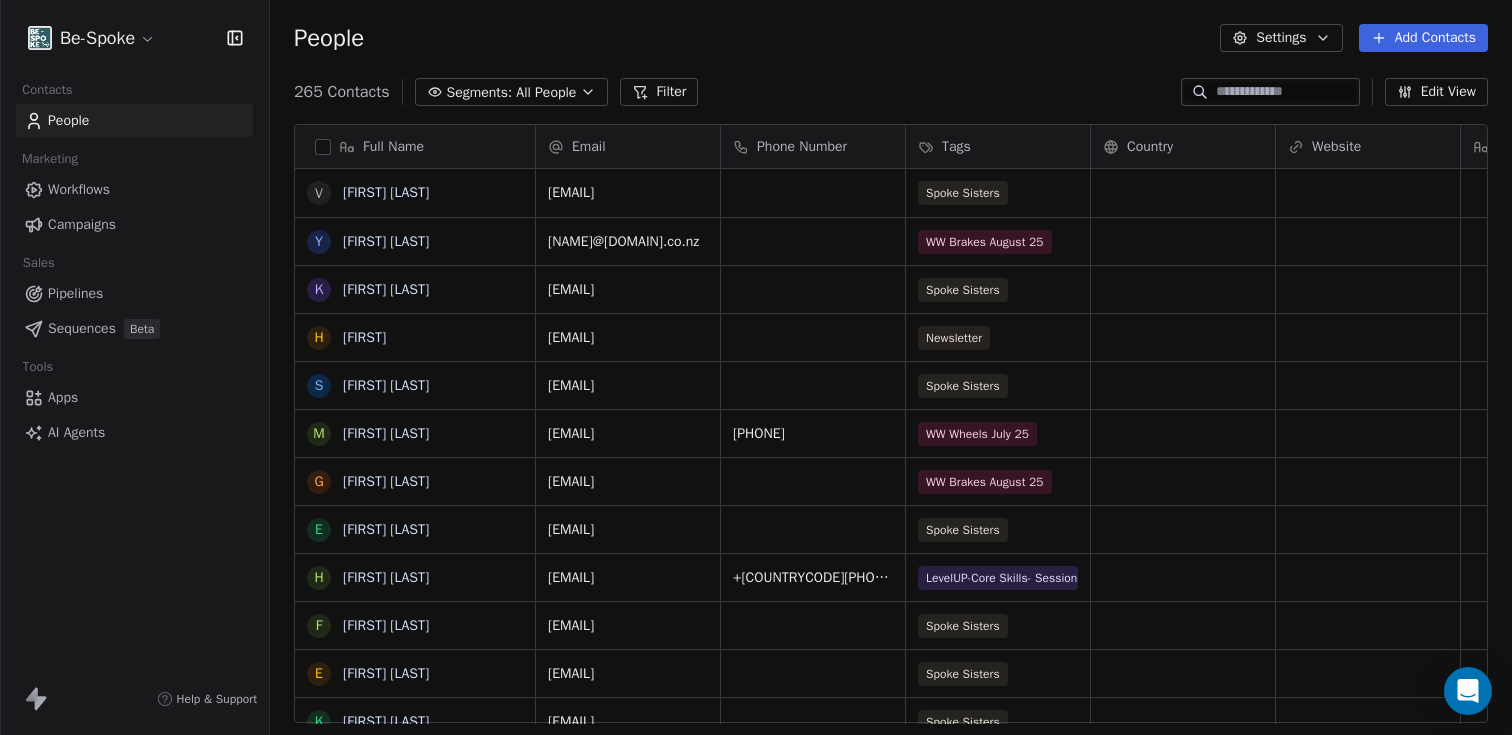 click at bounding box center (1286, 92) 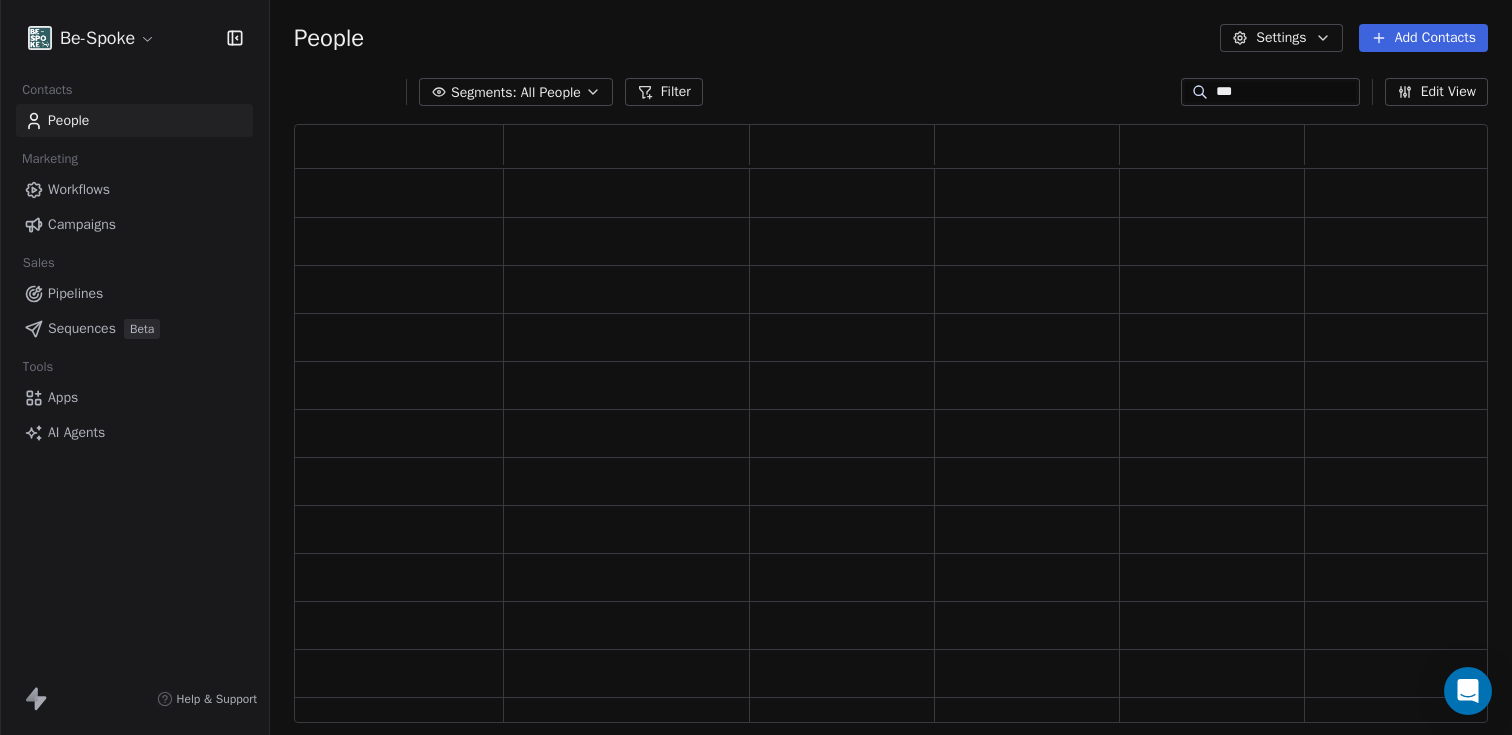 scroll, scrollTop: 1, scrollLeft: 1, axis: both 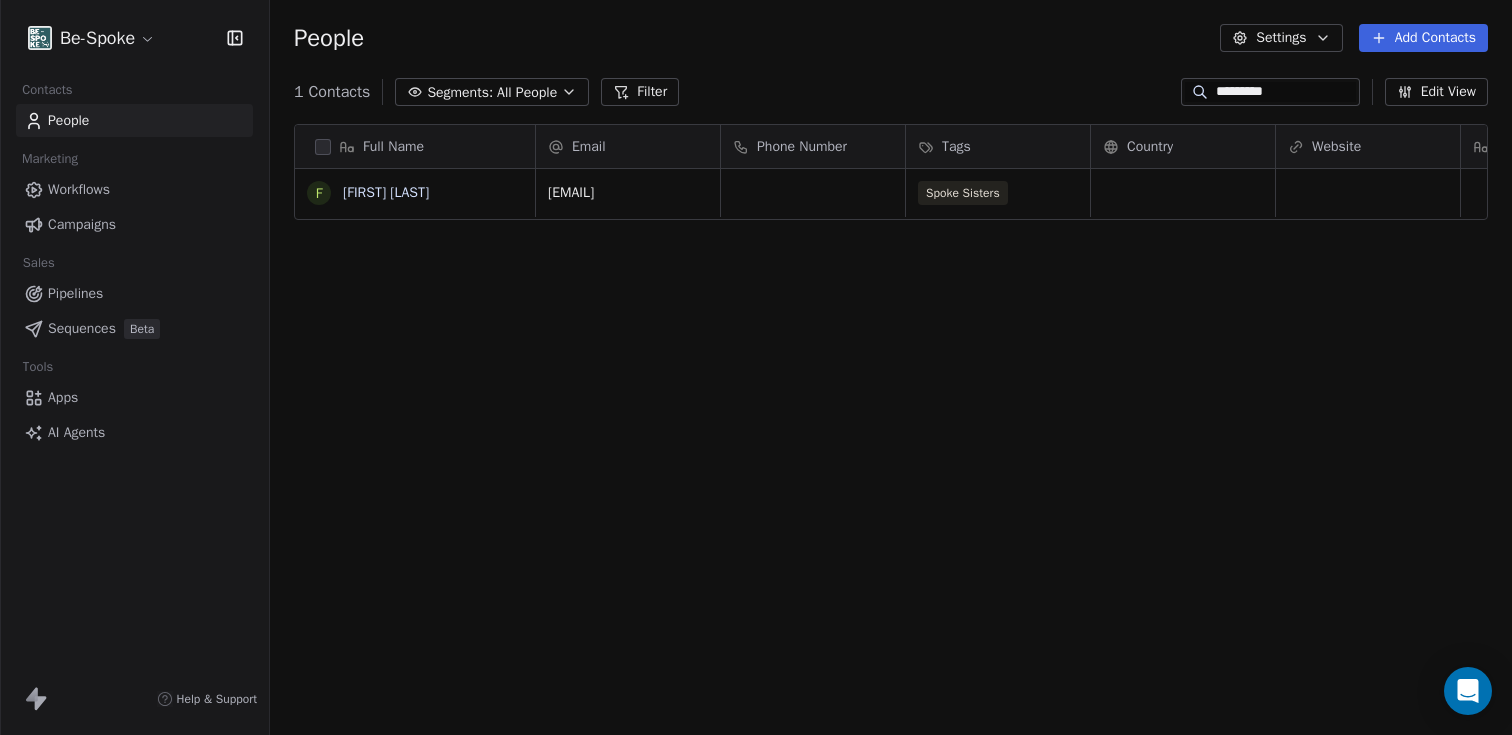 type on "*********" 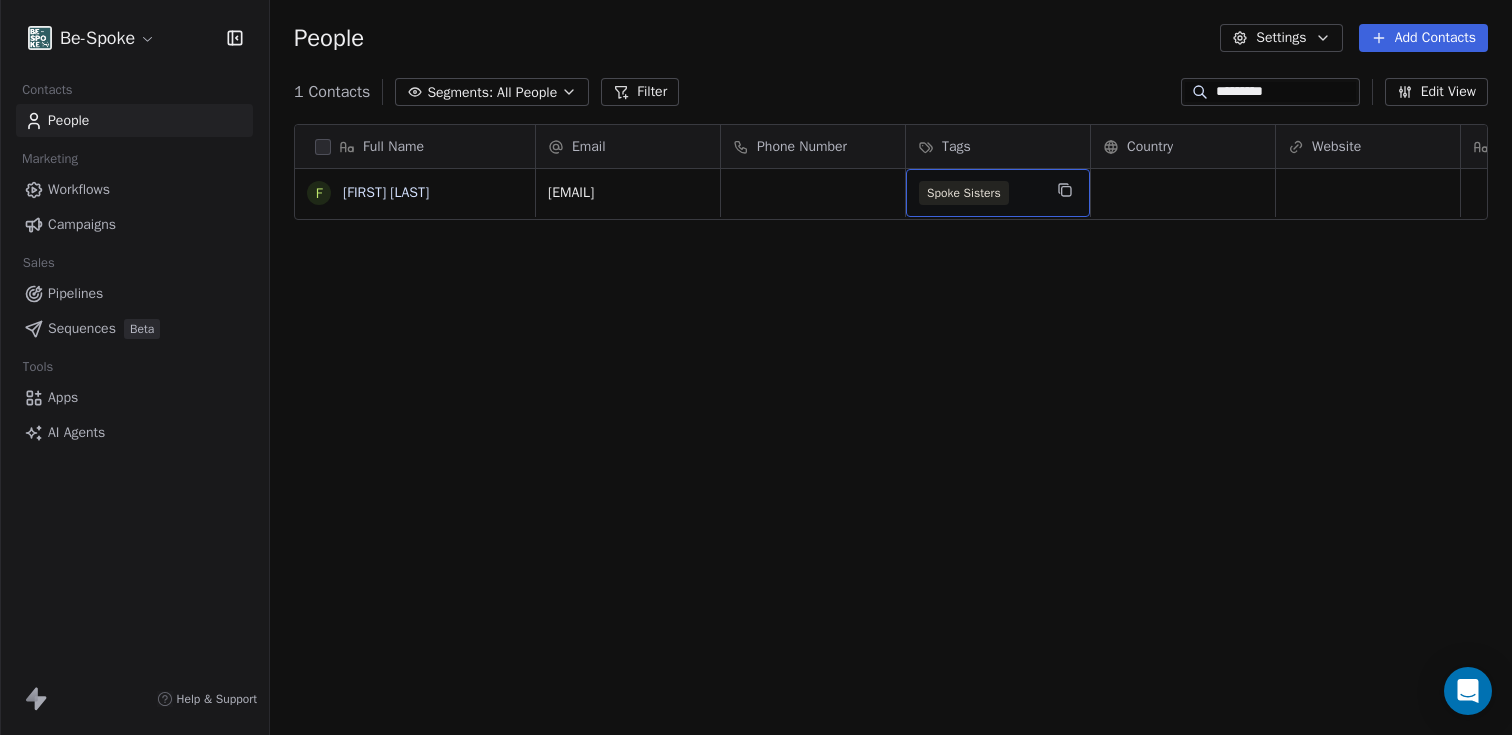 click on "Spoke Sisters" at bounding box center [998, 193] 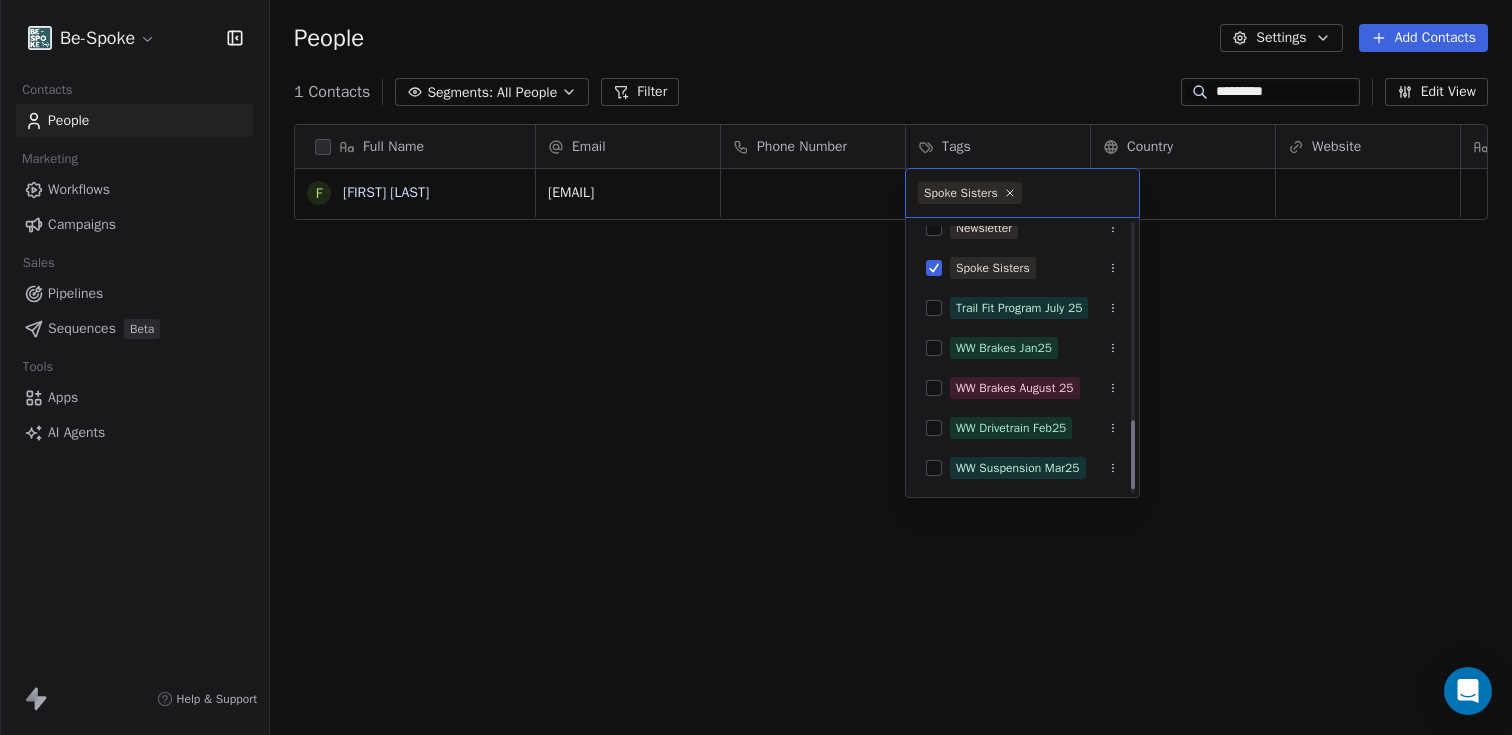 scroll, scrollTop: 776, scrollLeft: 0, axis: vertical 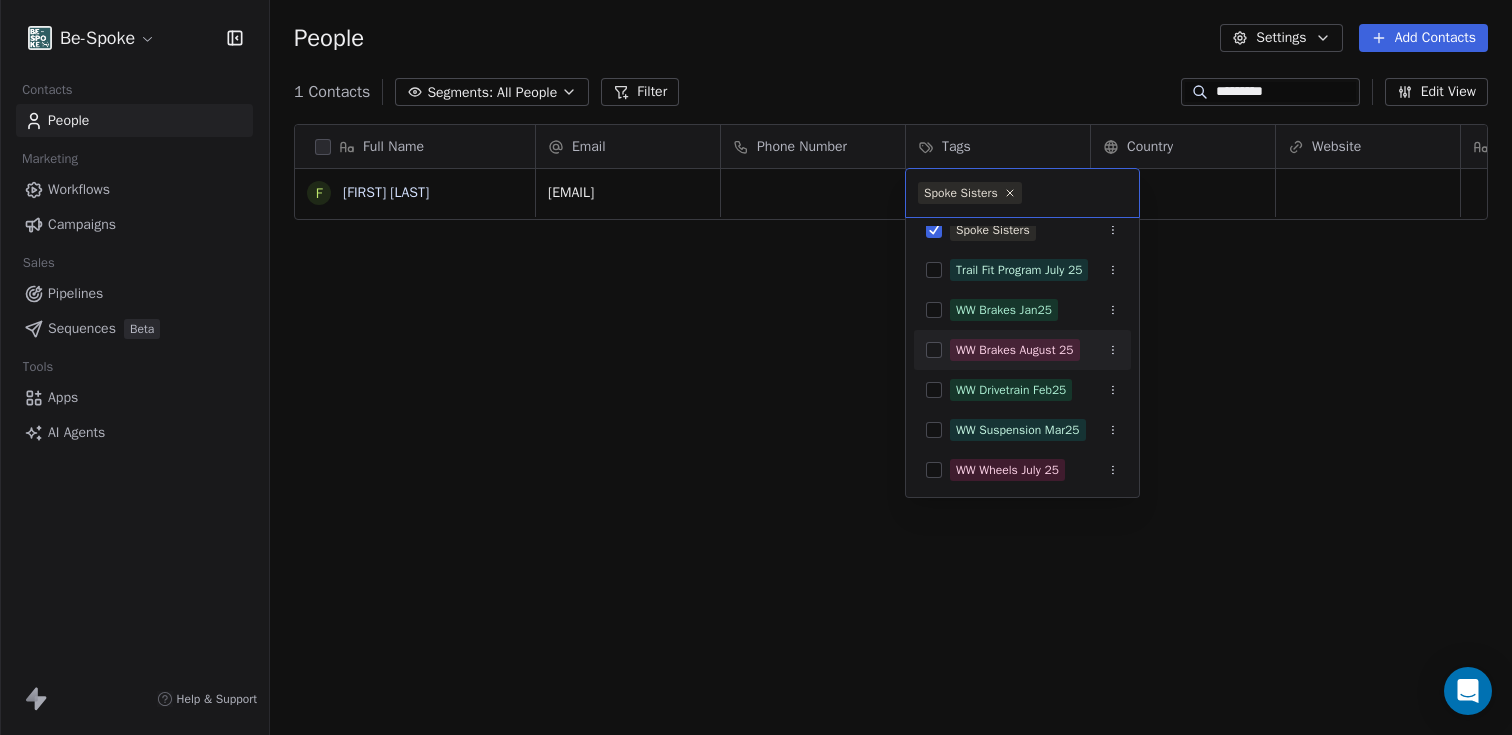 click on "WW Brakes August 25" at bounding box center (1015, 350) 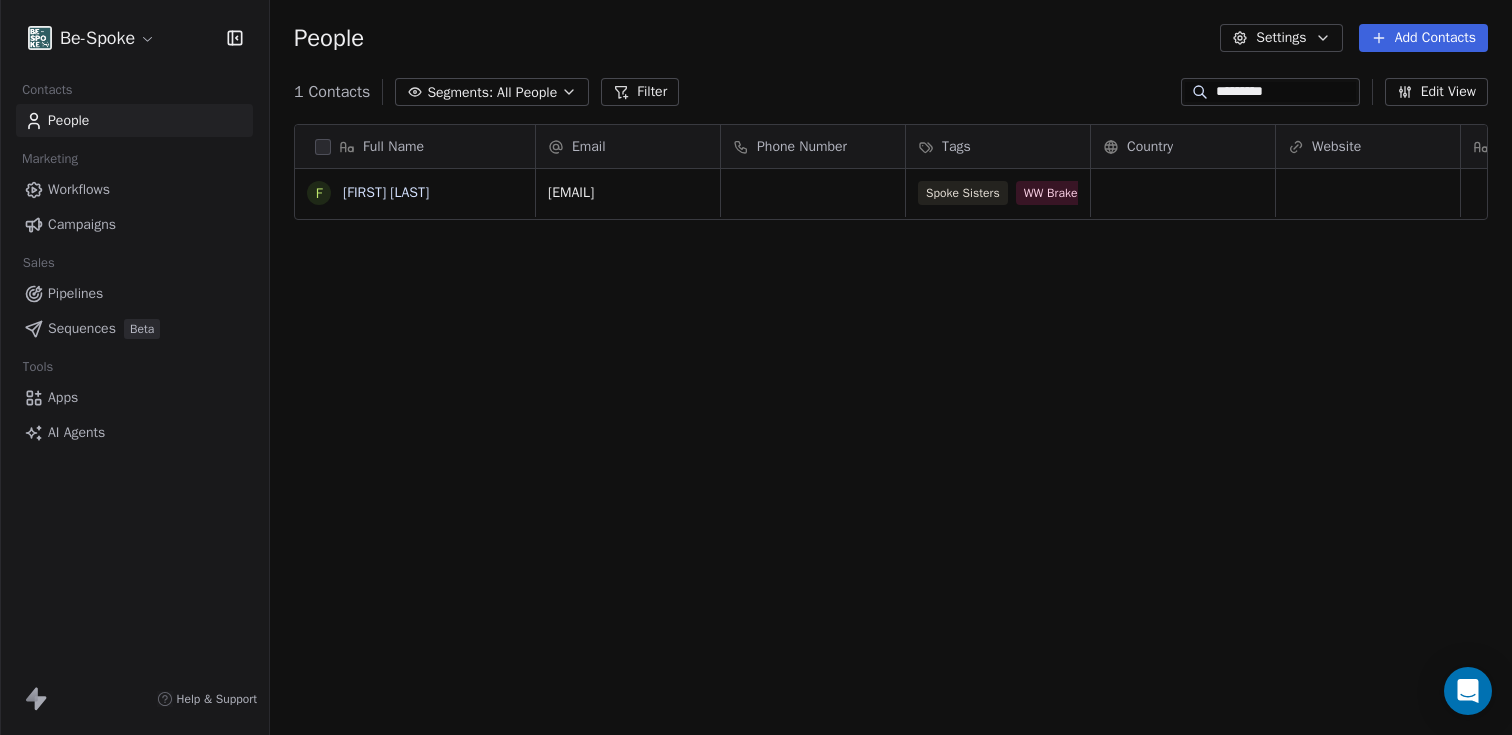 click on "Be-Spoke Contacts People Marketing Workflows Campaigns Sales Pipelines Sequences Beta Tools Apps AI Agents Help & Support People Settings Add Contacts 1 Contacts Segments: All People Filter ********* Edit View Tag Add to Sequence Export Full Name F [FIRST] [LAST] Email Phone Number Tags Country Website Job Title Status Contact Source NPS Score [EMAIL] Spoke Sisters WW Brakes [MONTH] [DAY]
To pick up a draggable item, press the space bar.
While dragging, use the arrow keys to move the item.
Press space again to drop the item in its new position, or press escape to cancel." at bounding box center [756, 367] 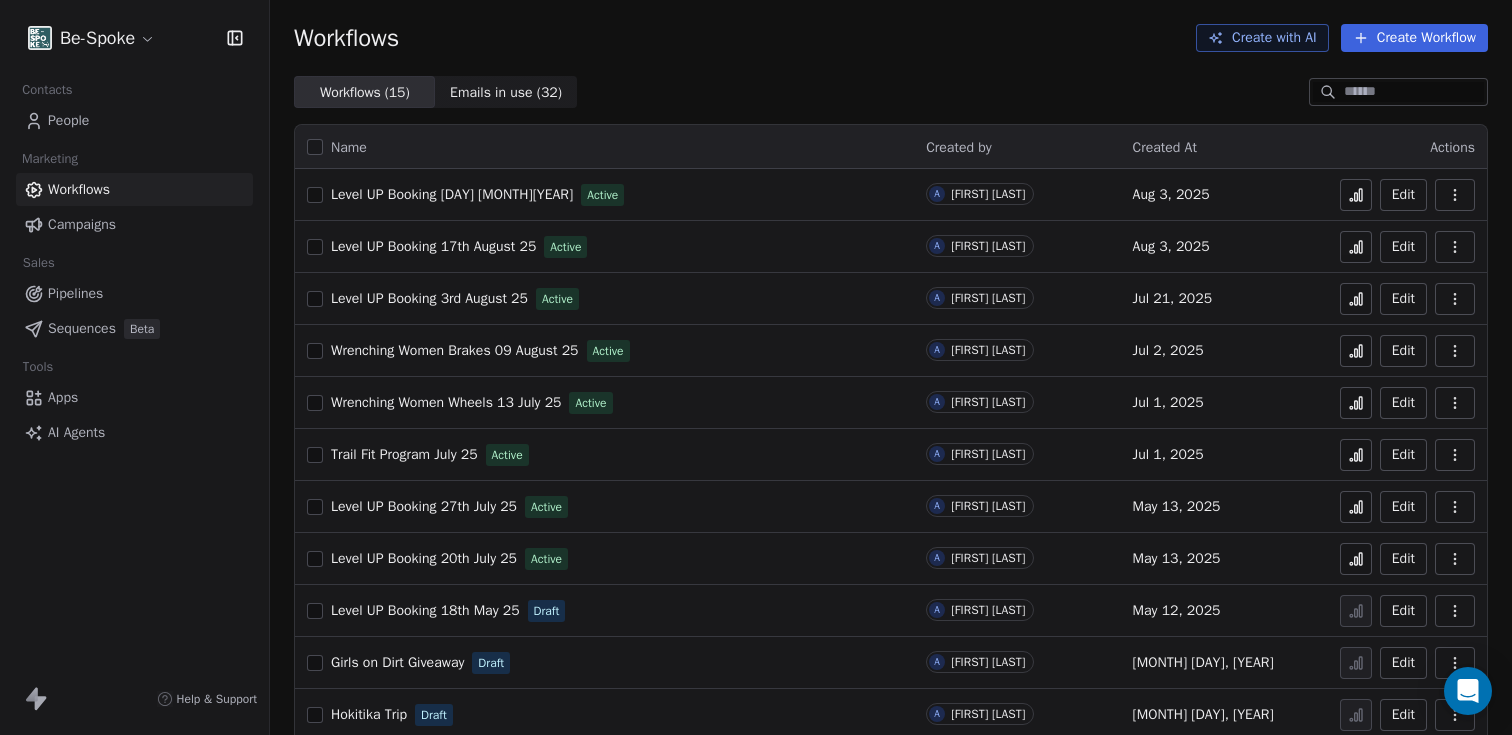 click 